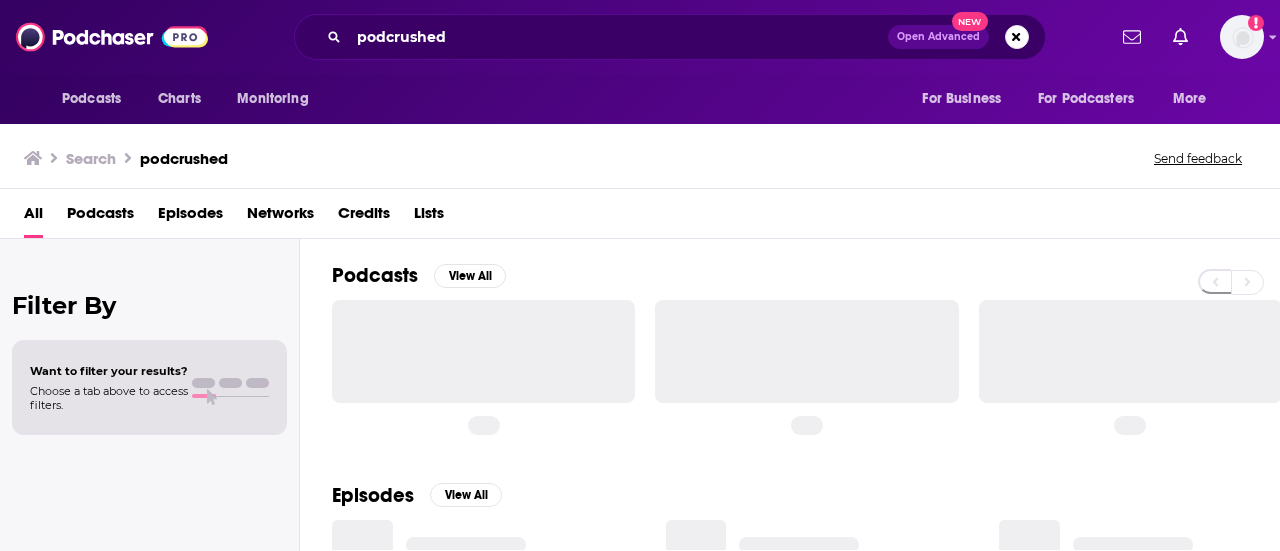 scroll, scrollTop: 0, scrollLeft: 0, axis: both 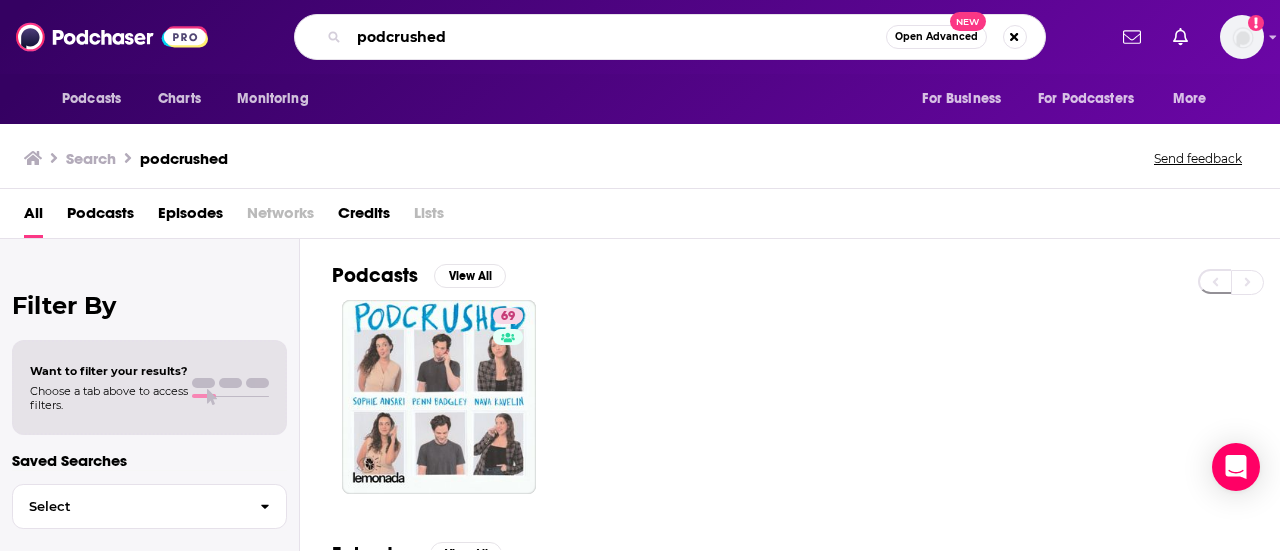 click on "podcrushed" at bounding box center [617, 37] 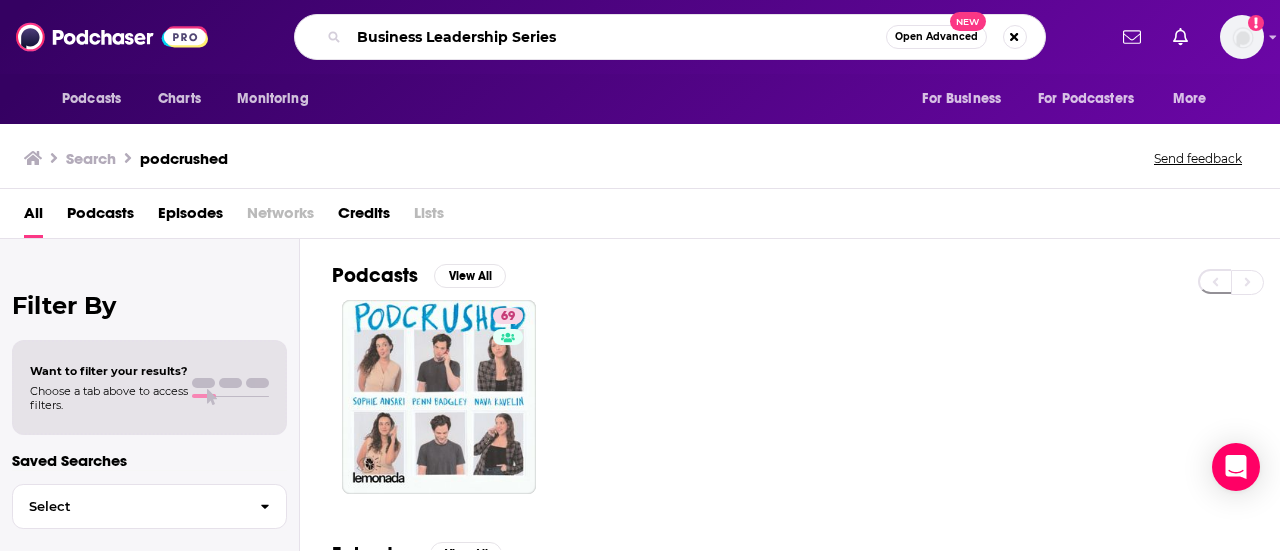type on "Business Leadership Series" 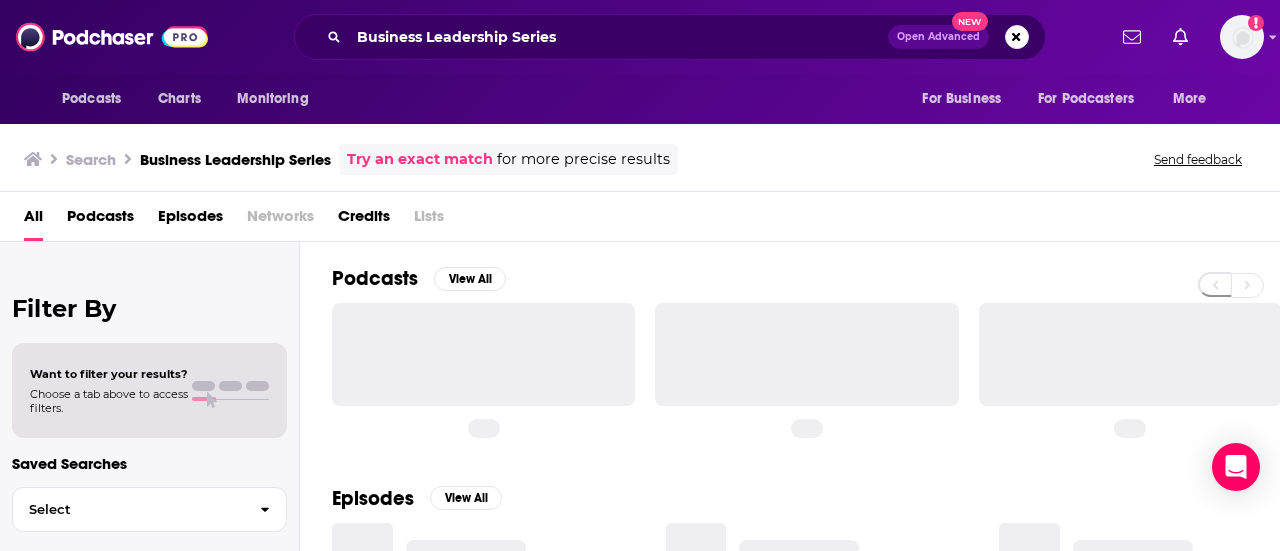 click on "Try an exact match for more precise results" at bounding box center (508, 159) 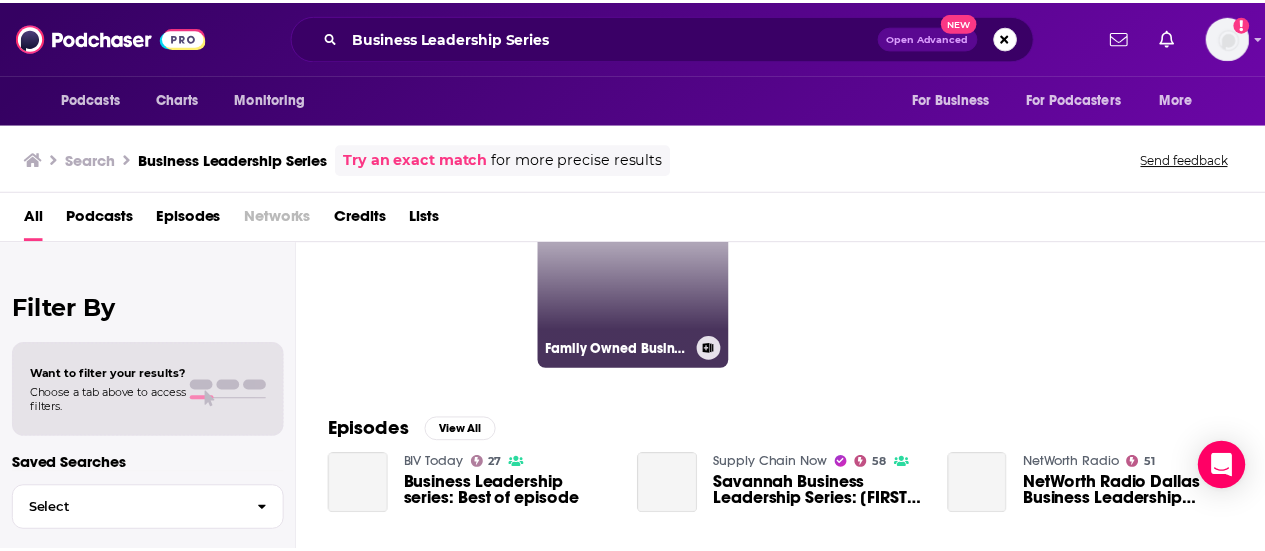 scroll, scrollTop: 132, scrollLeft: 0, axis: vertical 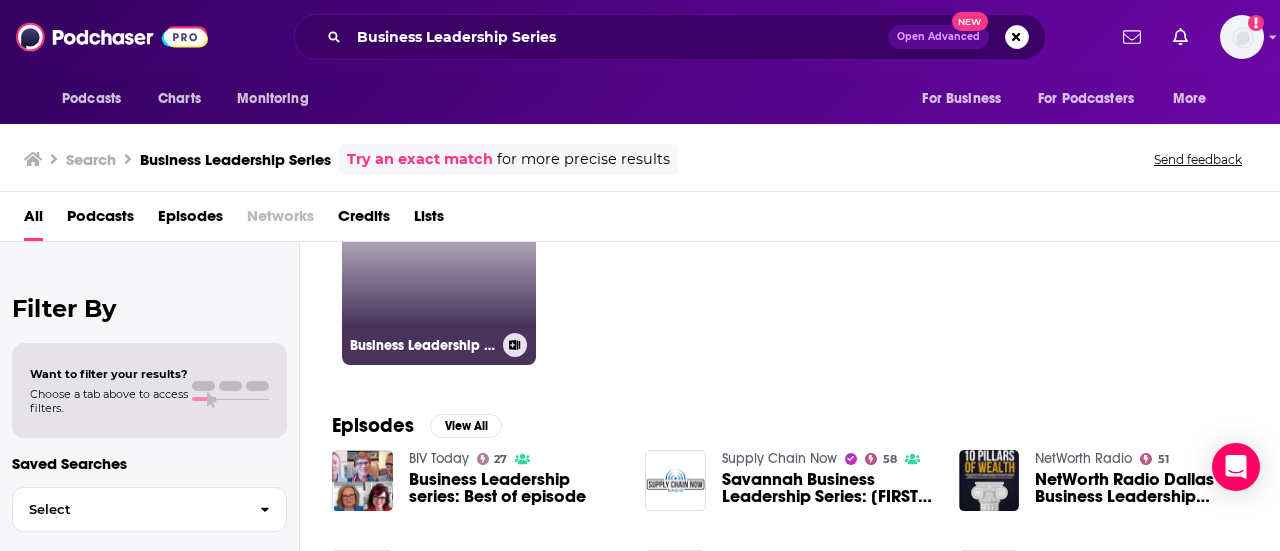 click on "43 Business Leadership Series" at bounding box center (439, 268) 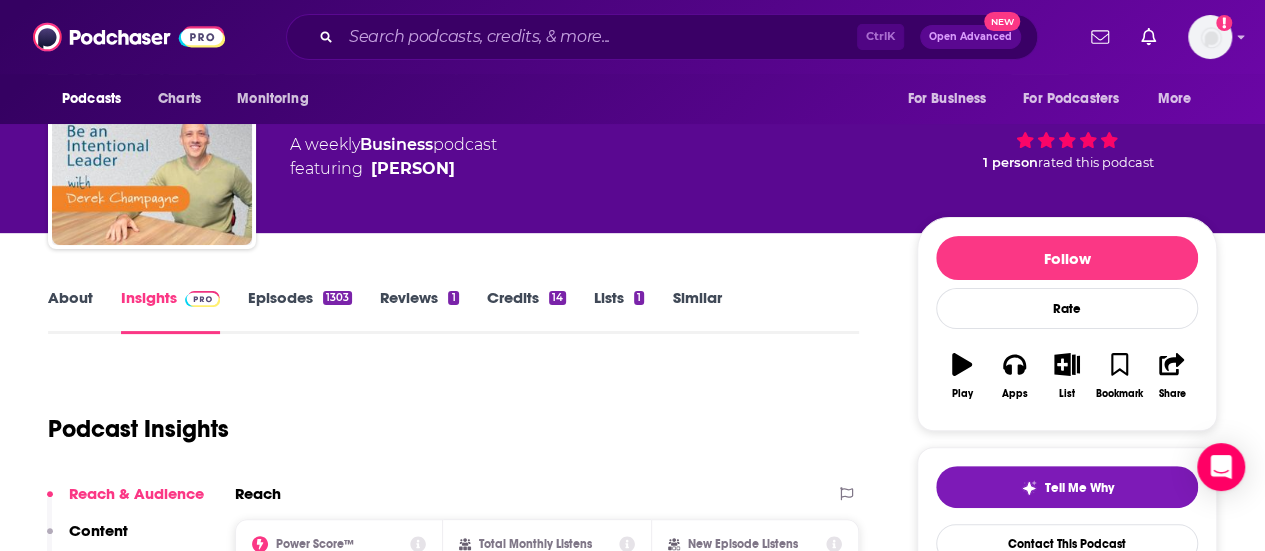 scroll, scrollTop: 324, scrollLeft: 0, axis: vertical 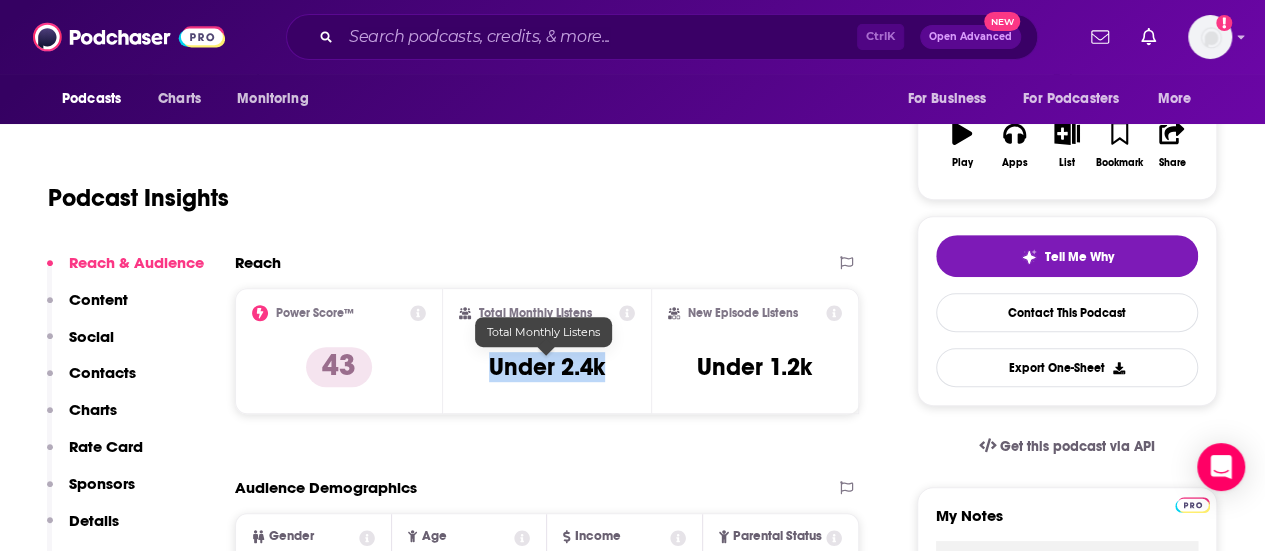 drag, startPoint x: 628, startPoint y: 371, endPoint x: 467, endPoint y: 368, distance: 161.02795 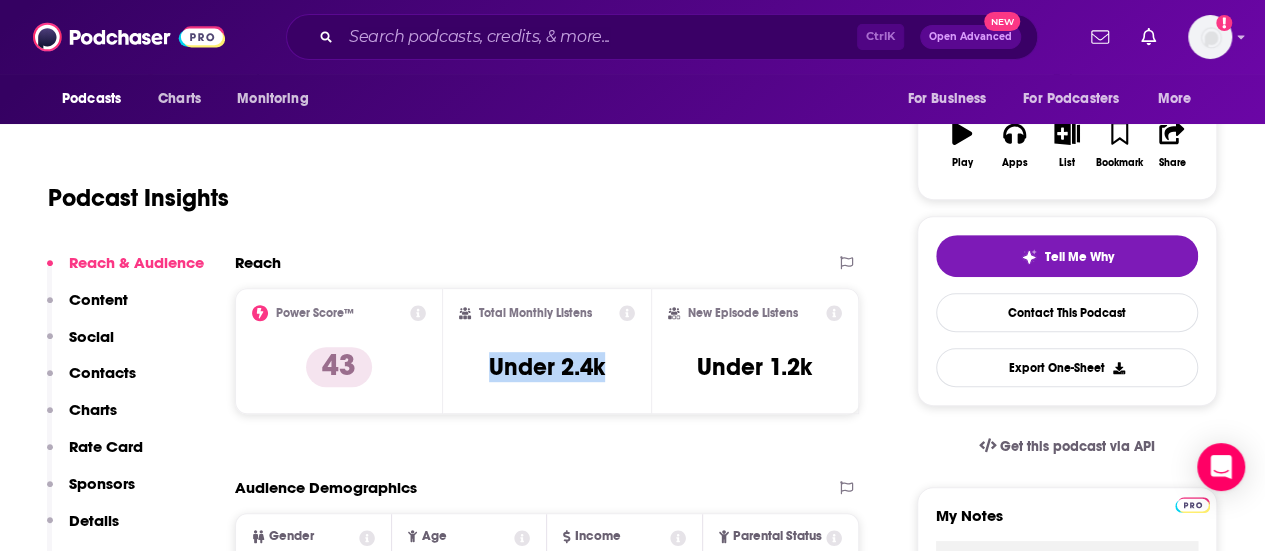 copy on "Under 2.4k" 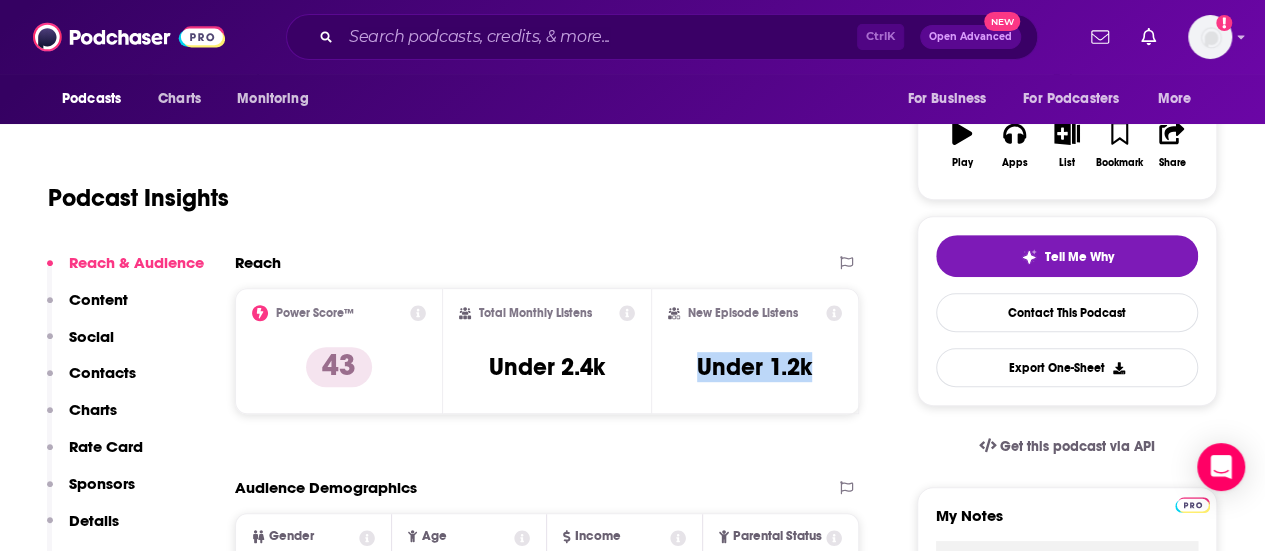 drag, startPoint x: 693, startPoint y: 373, endPoint x: 836, endPoint y: 370, distance: 143.03146 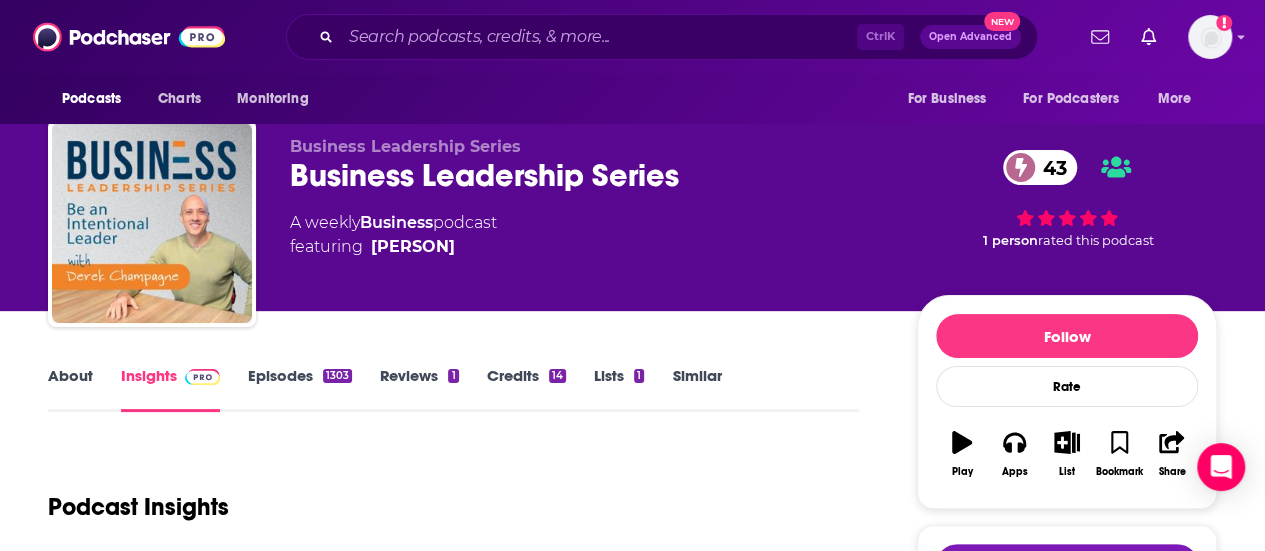 scroll, scrollTop: 9, scrollLeft: 0, axis: vertical 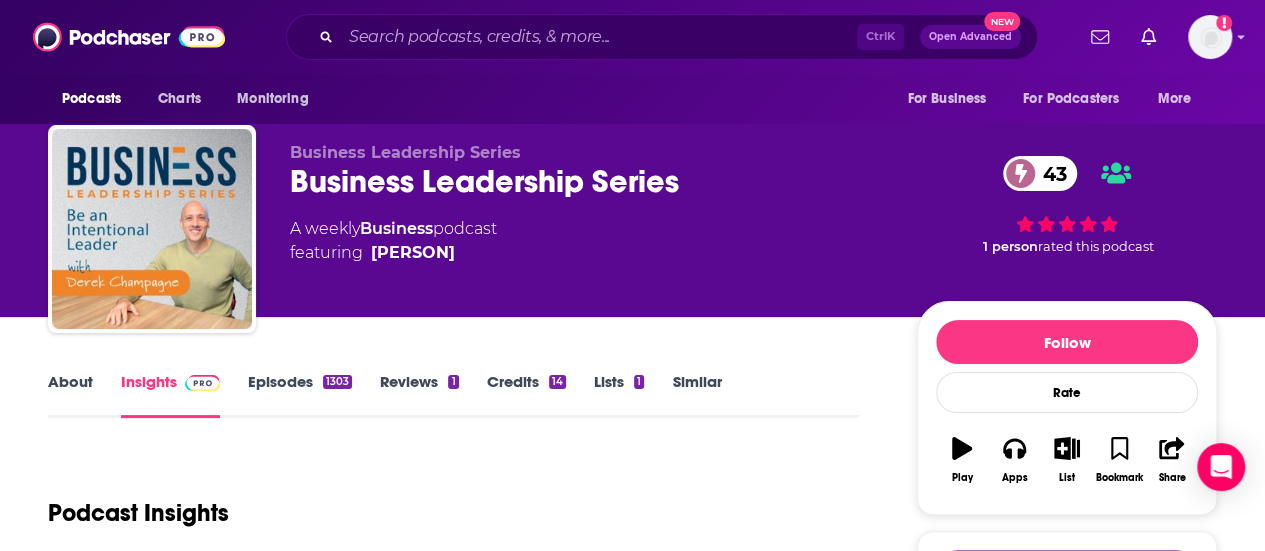 click on "About" at bounding box center (70, 395) 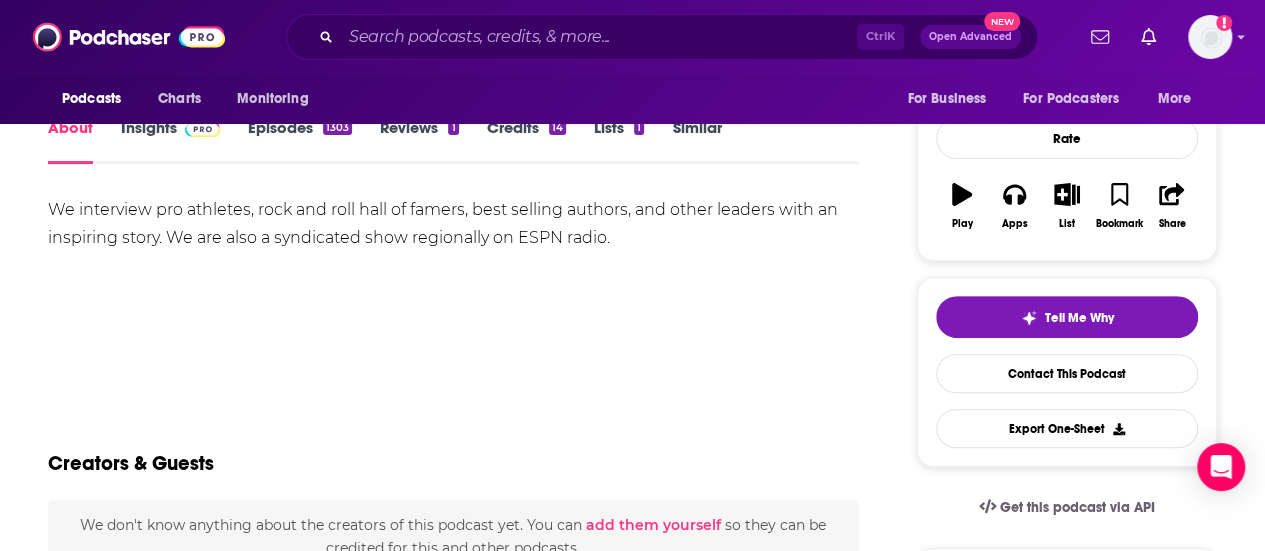 scroll, scrollTop: 264, scrollLeft: 0, axis: vertical 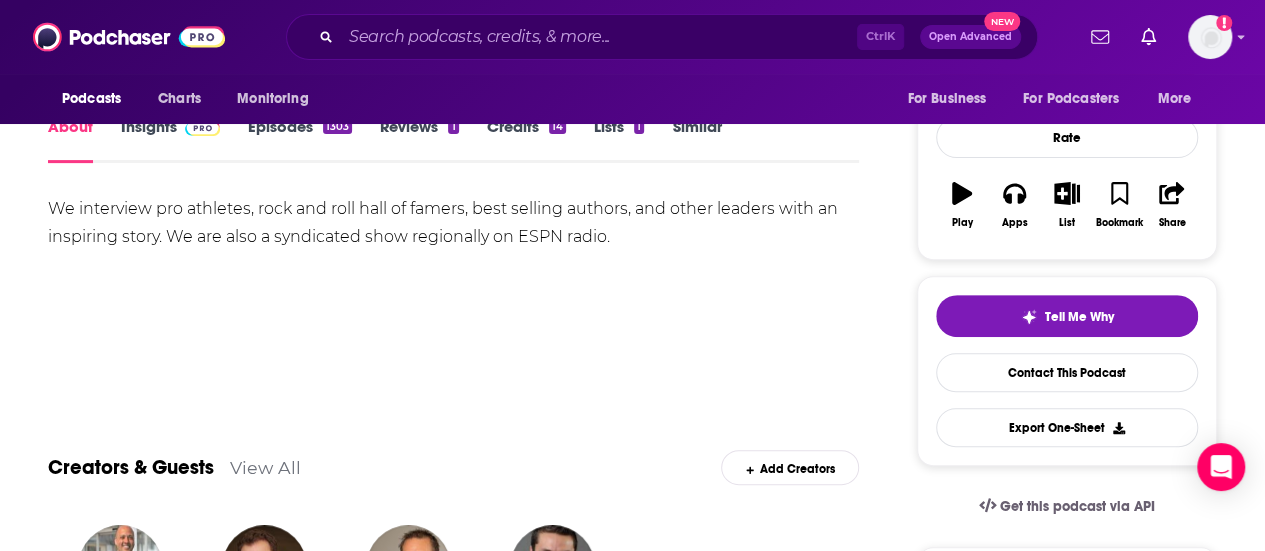 drag, startPoint x: 513, startPoint y: 289, endPoint x: 24, endPoint y: 207, distance: 495.8276 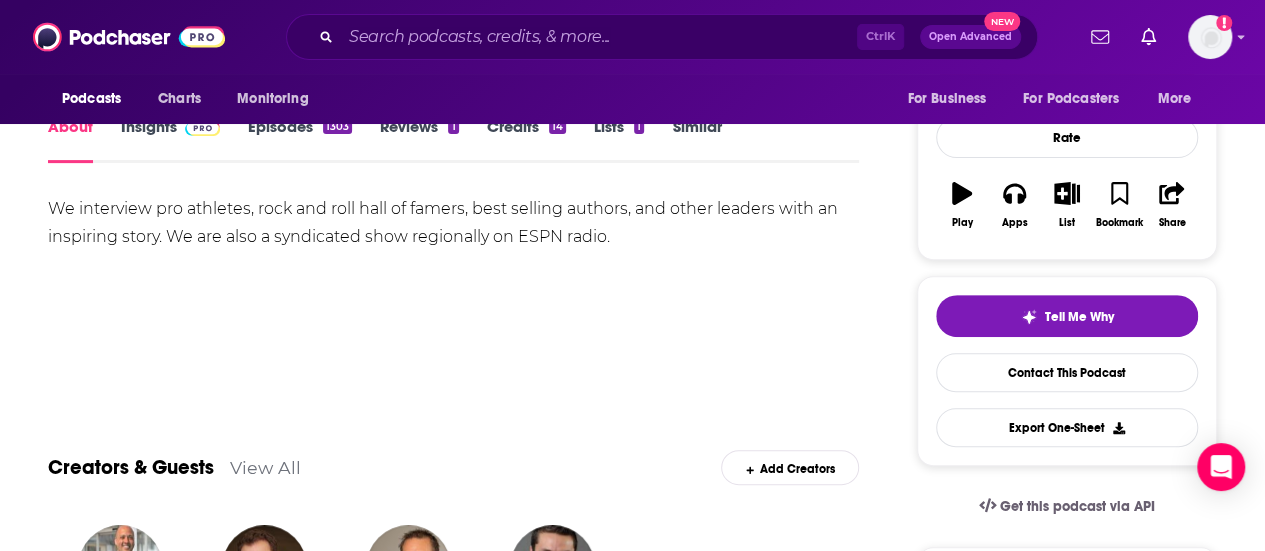 click on "Host [FIRST] [LAST]" at bounding box center (466, 1232) 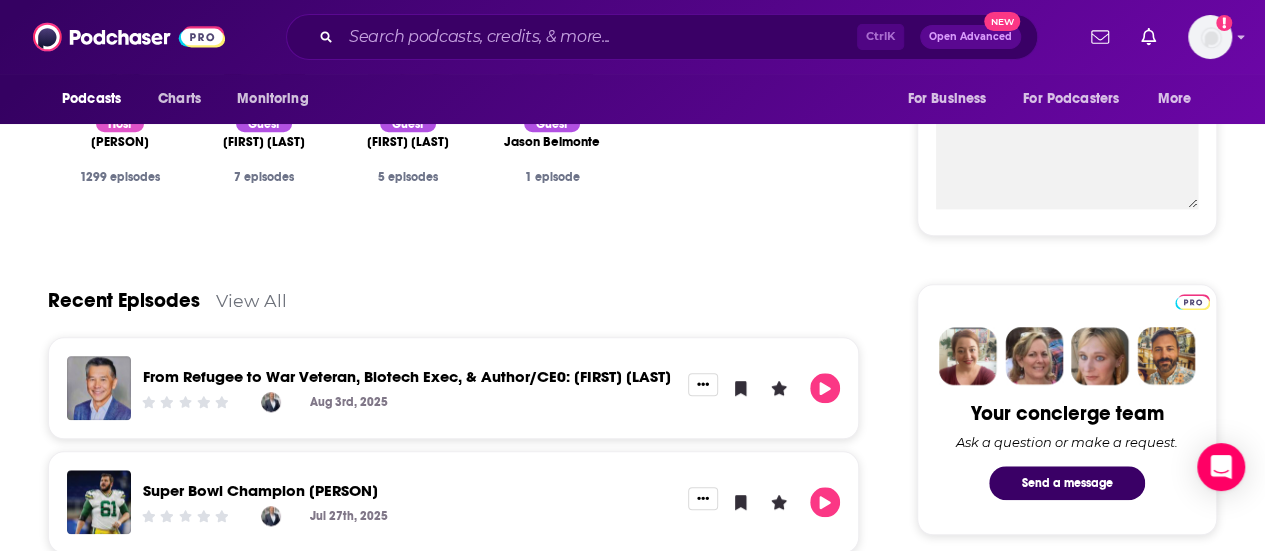 scroll, scrollTop: 854, scrollLeft: 0, axis: vertical 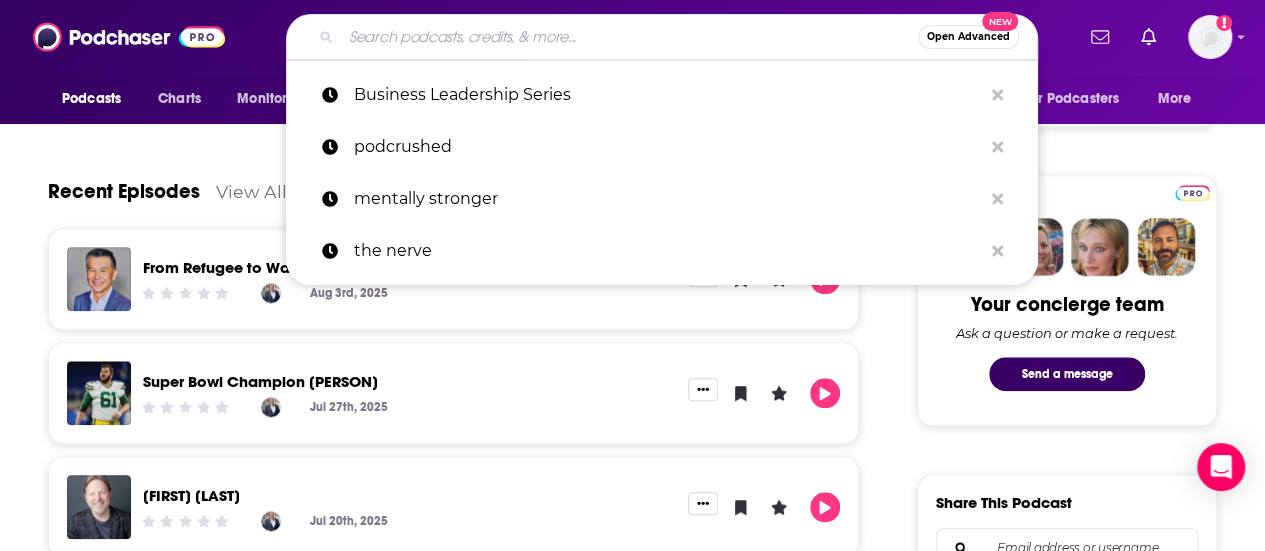 click at bounding box center [629, 37] 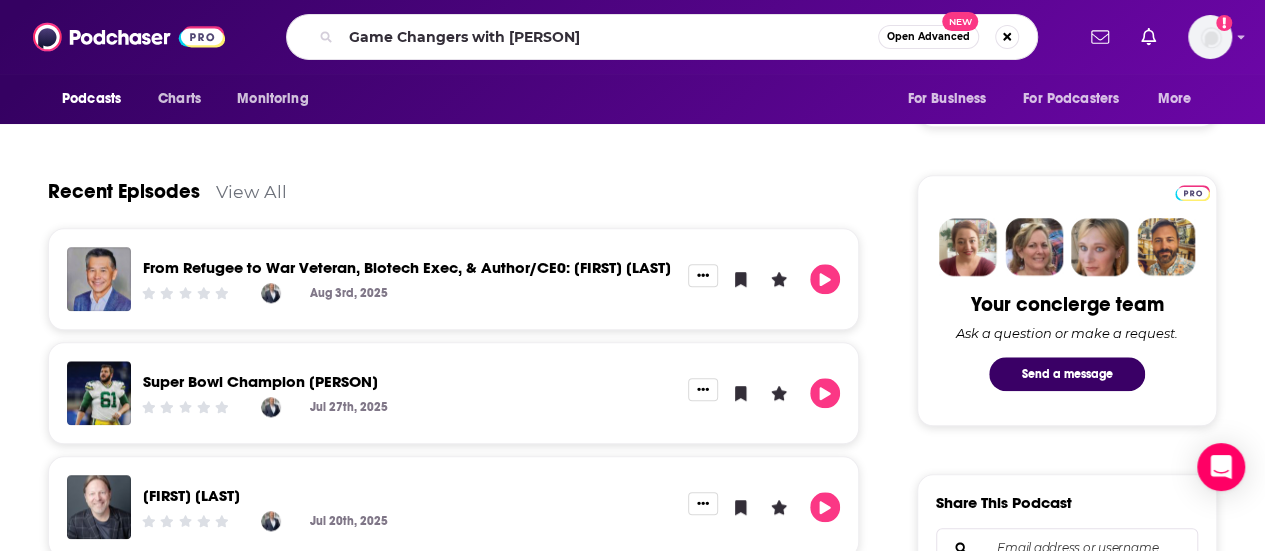 scroll, scrollTop: 0, scrollLeft: 0, axis: both 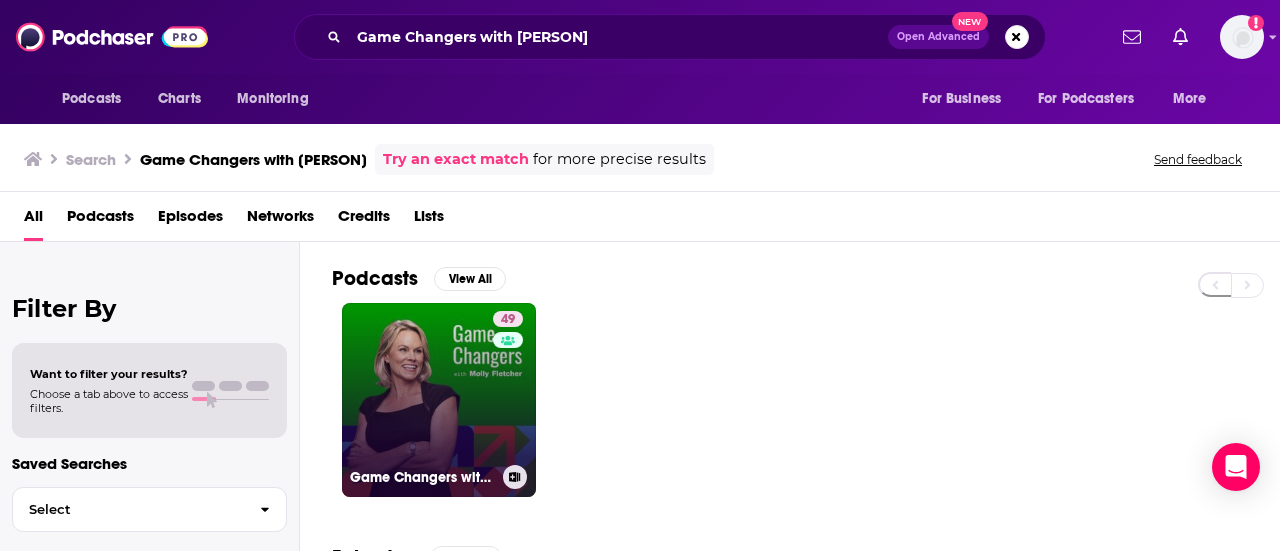click on "49 Game Changers with Molly Fletcher" at bounding box center (439, 400) 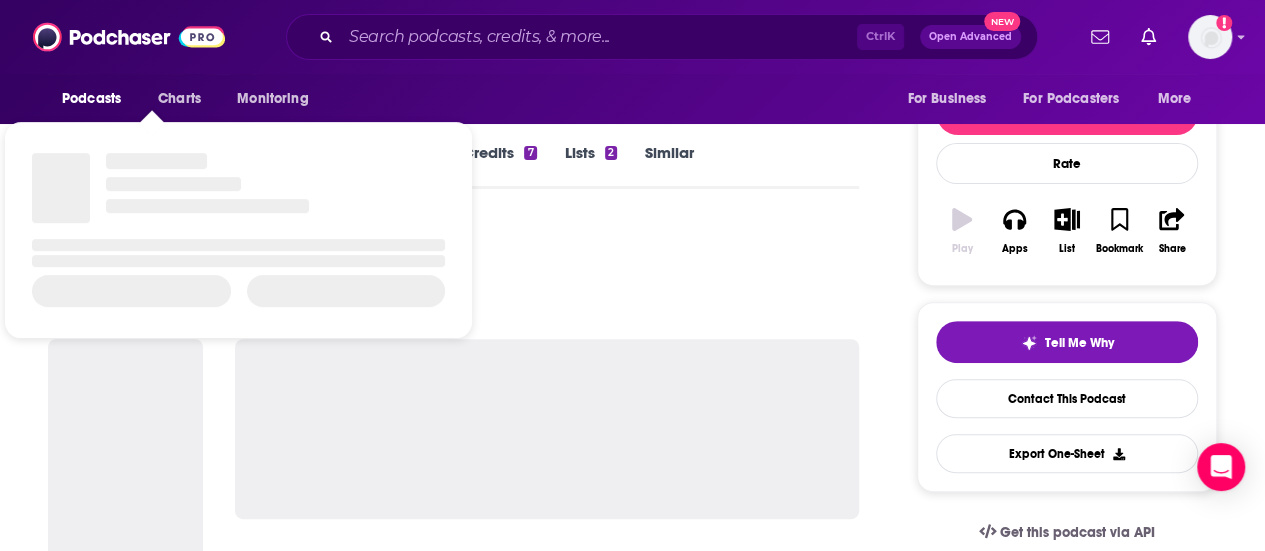 scroll, scrollTop: 246, scrollLeft: 0, axis: vertical 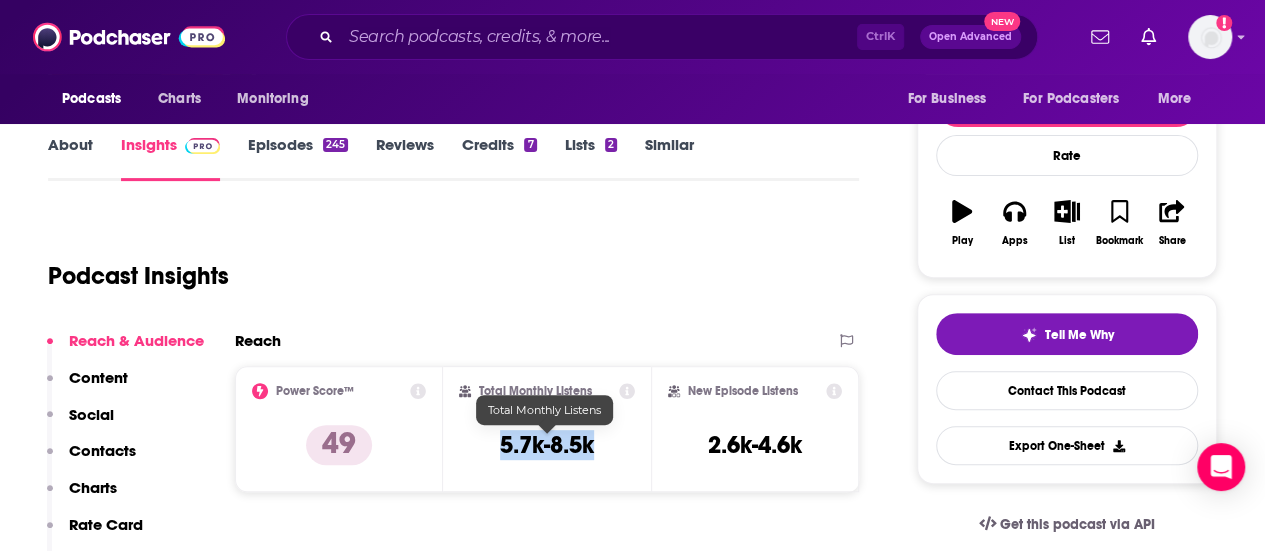 drag, startPoint x: 607, startPoint y: 445, endPoint x: 484, endPoint y: 445, distance: 123 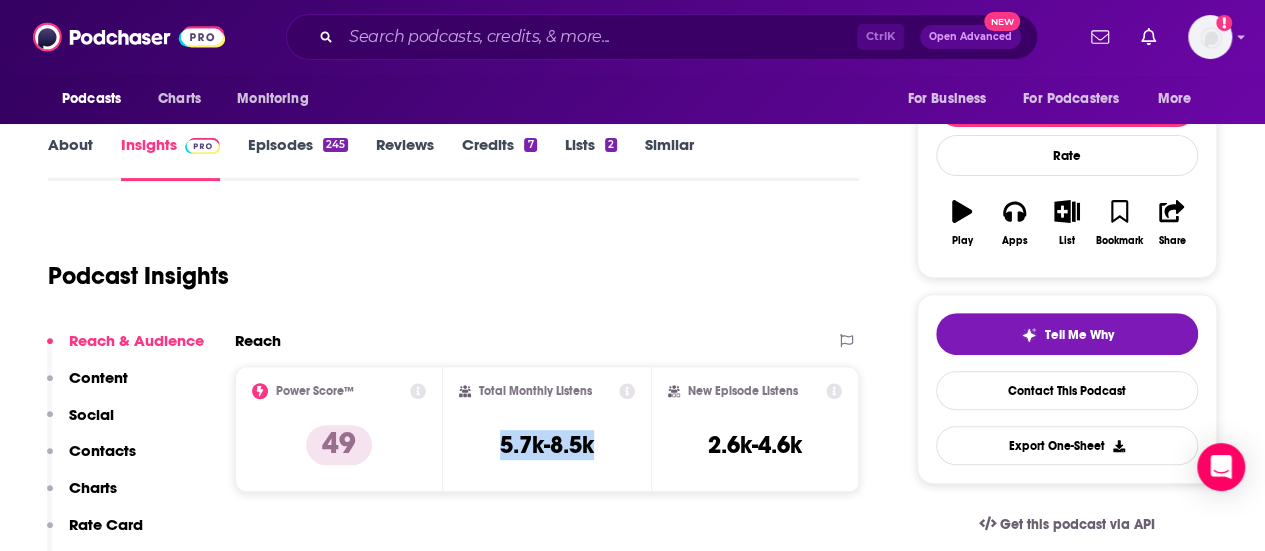 copy on "5.7k-8.5k" 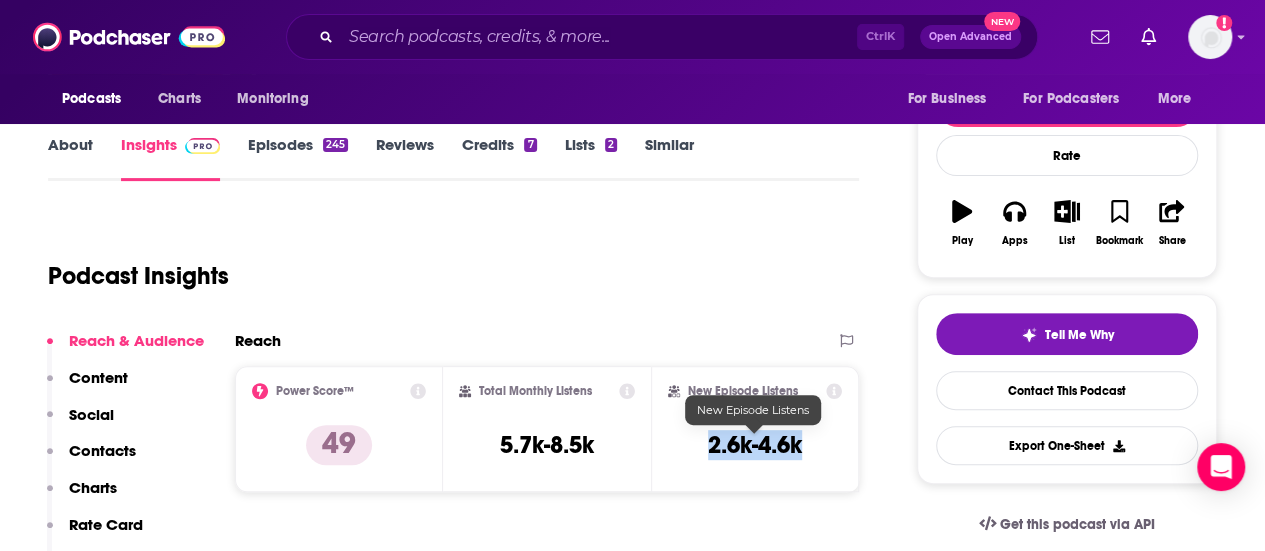 drag, startPoint x: 827, startPoint y: 442, endPoint x: 707, endPoint y: 444, distance: 120.01666 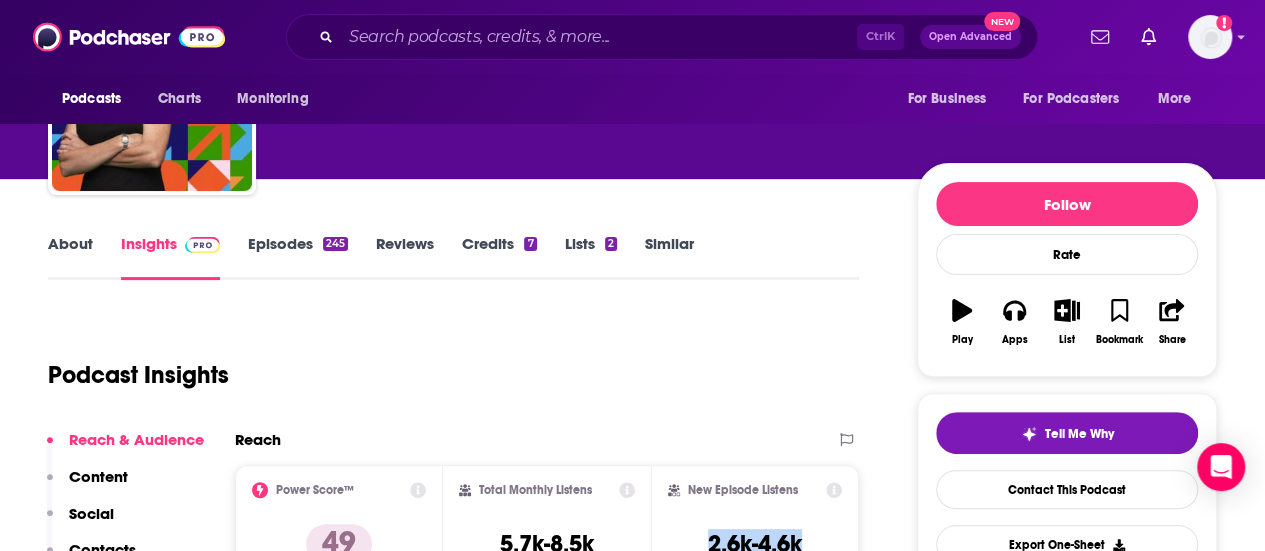 scroll, scrollTop: 146, scrollLeft: 0, axis: vertical 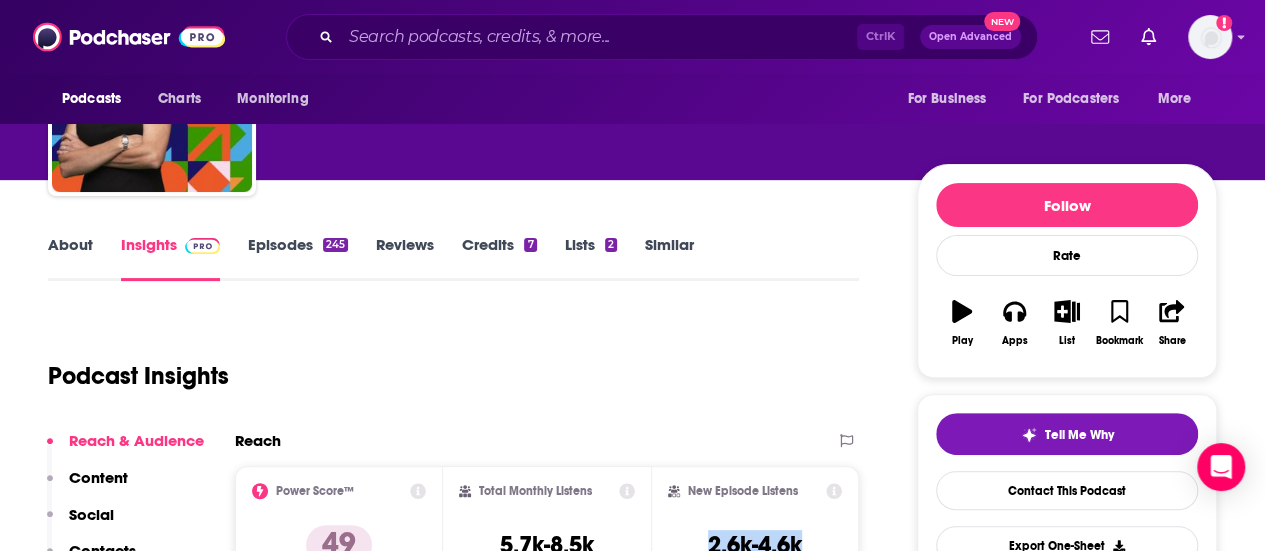 click on "About" at bounding box center (70, 258) 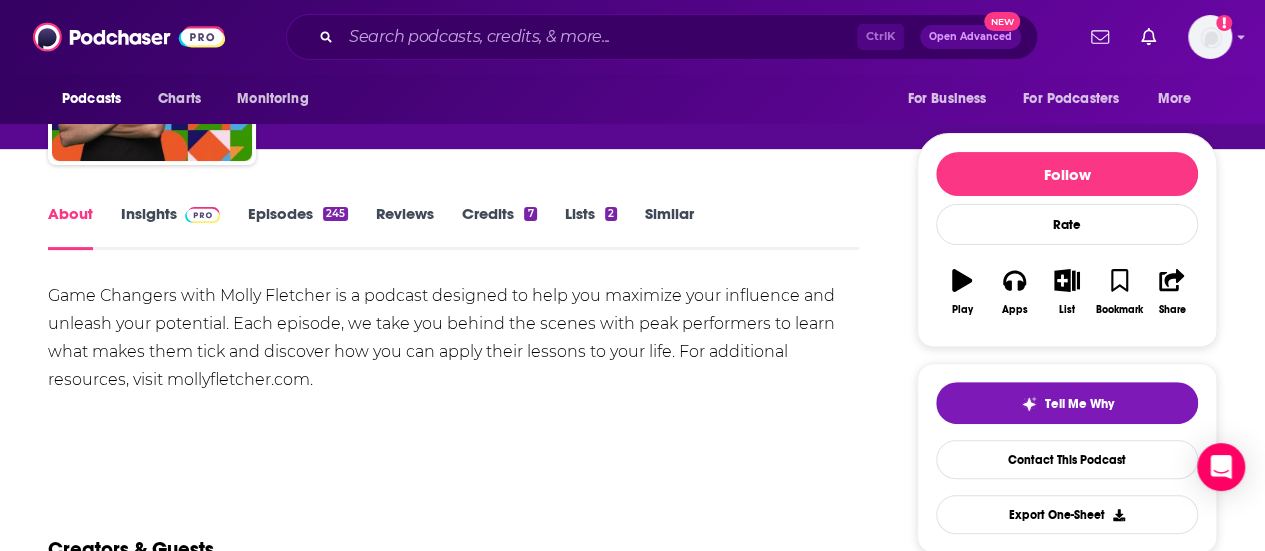 scroll, scrollTop: 178, scrollLeft: 0, axis: vertical 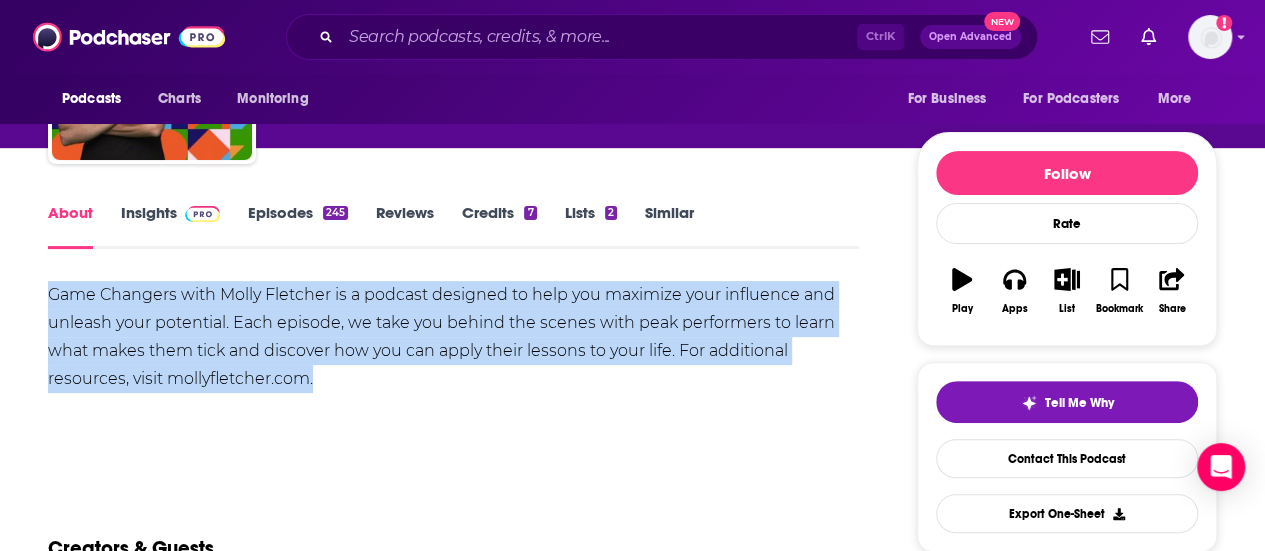 drag, startPoint x: 351, startPoint y: 375, endPoint x: 32, endPoint y: 296, distance: 328.63657 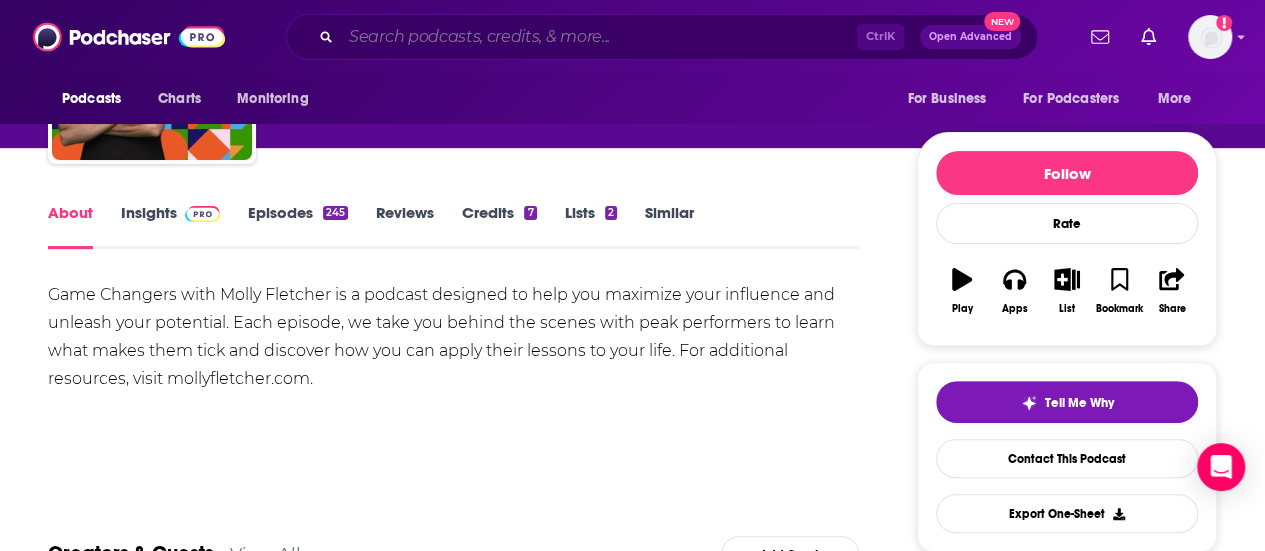 click at bounding box center (599, 37) 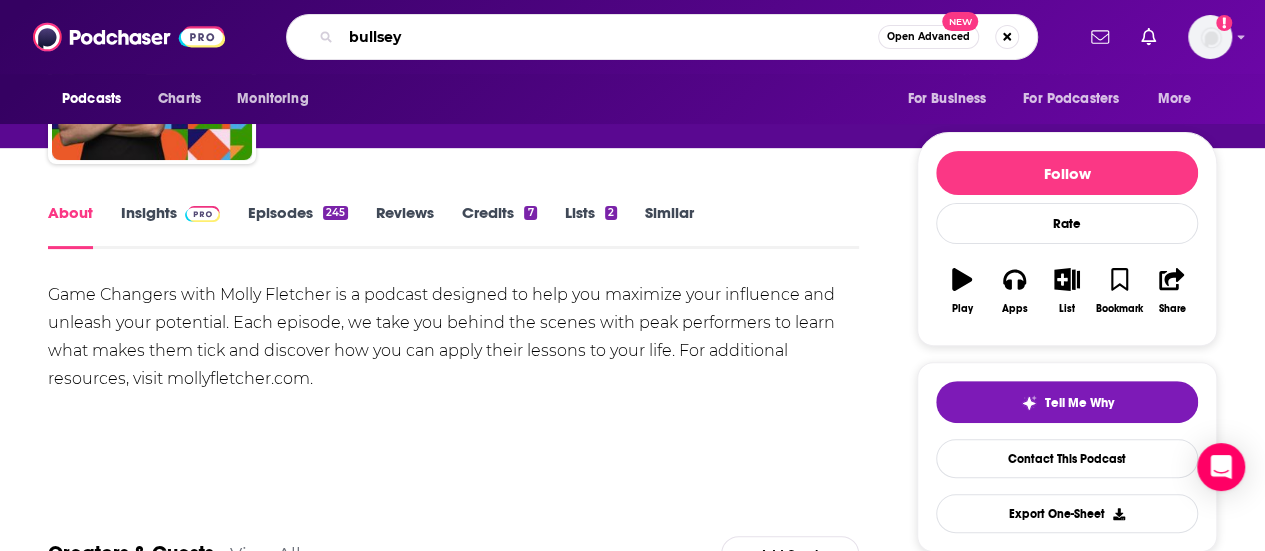 type on "bullseye" 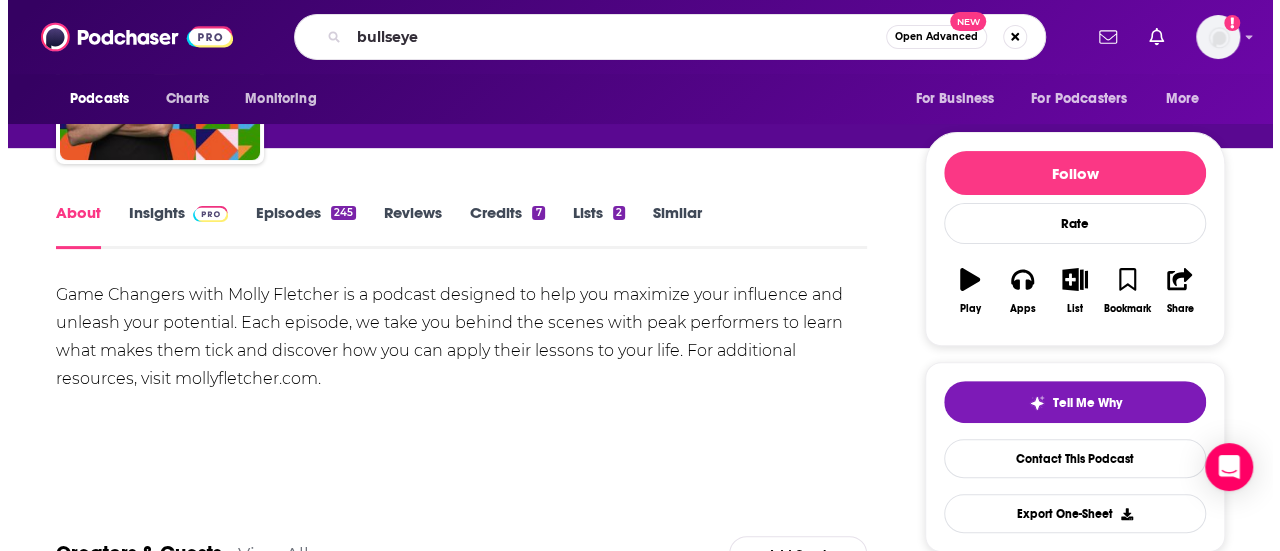 scroll, scrollTop: 0, scrollLeft: 0, axis: both 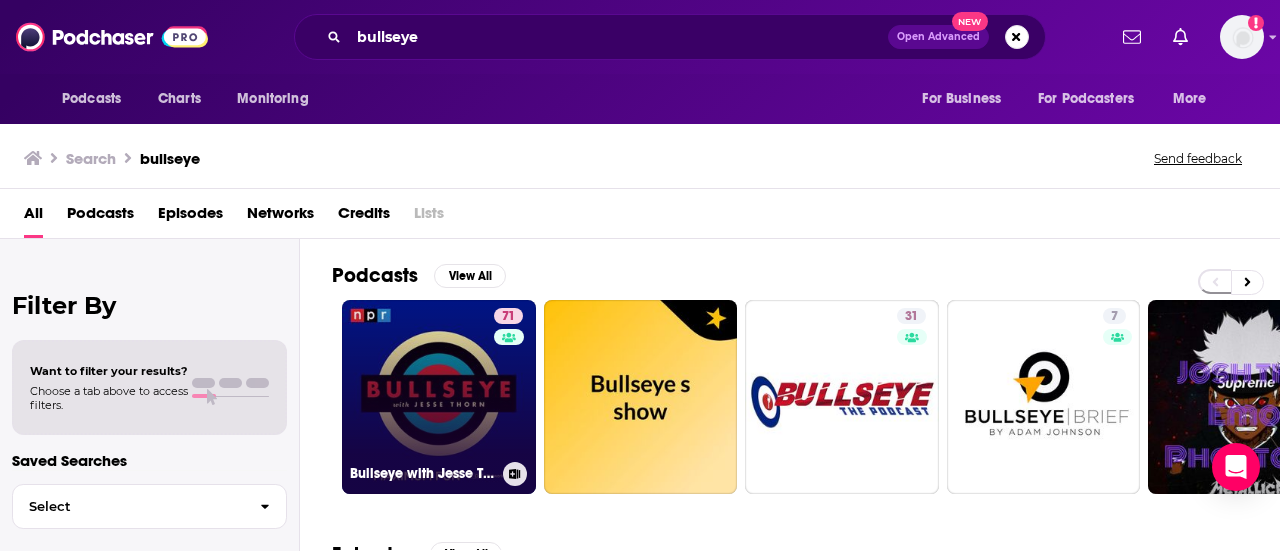 click on "[NUMBER] [BRAND] with [PERSON]" at bounding box center [439, 397] 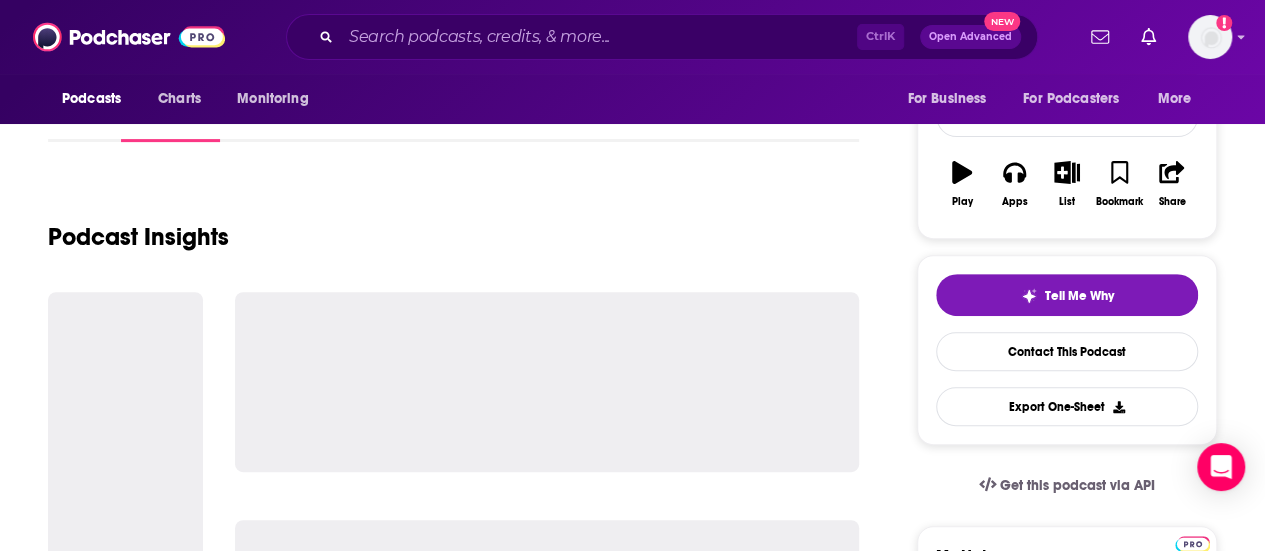 scroll, scrollTop: 305, scrollLeft: 0, axis: vertical 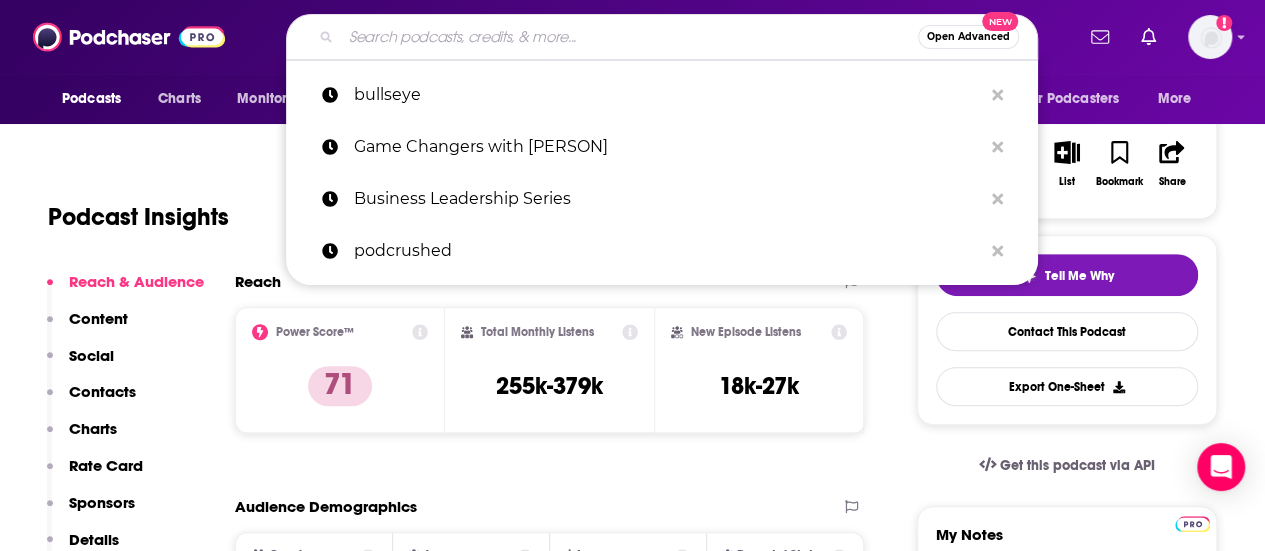 click at bounding box center (629, 37) 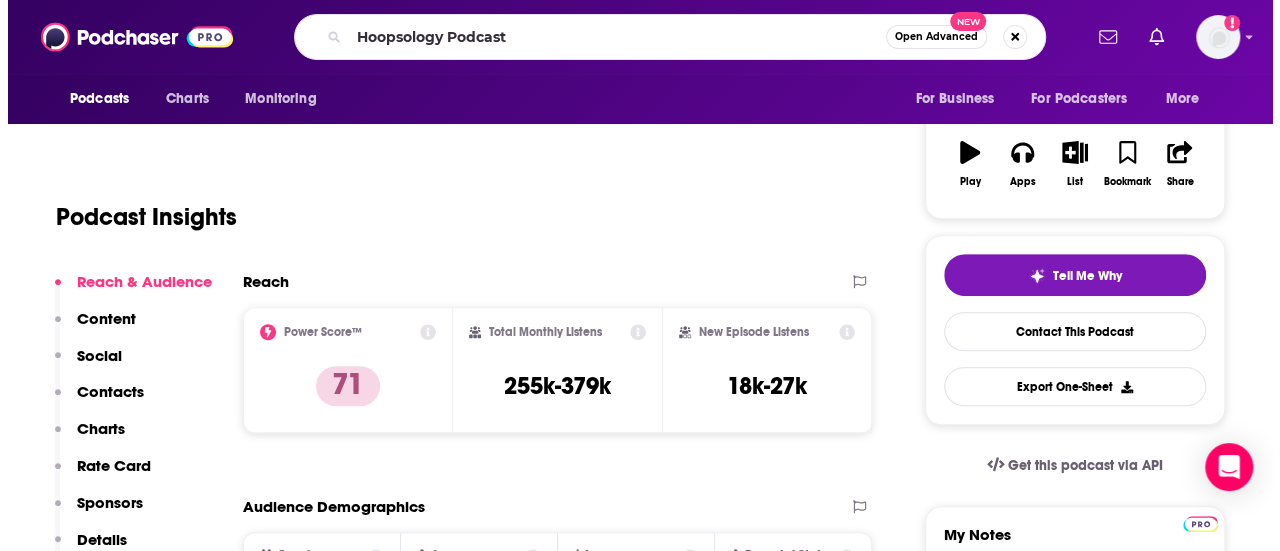 scroll, scrollTop: 0, scrollLeft: 0, axis: both 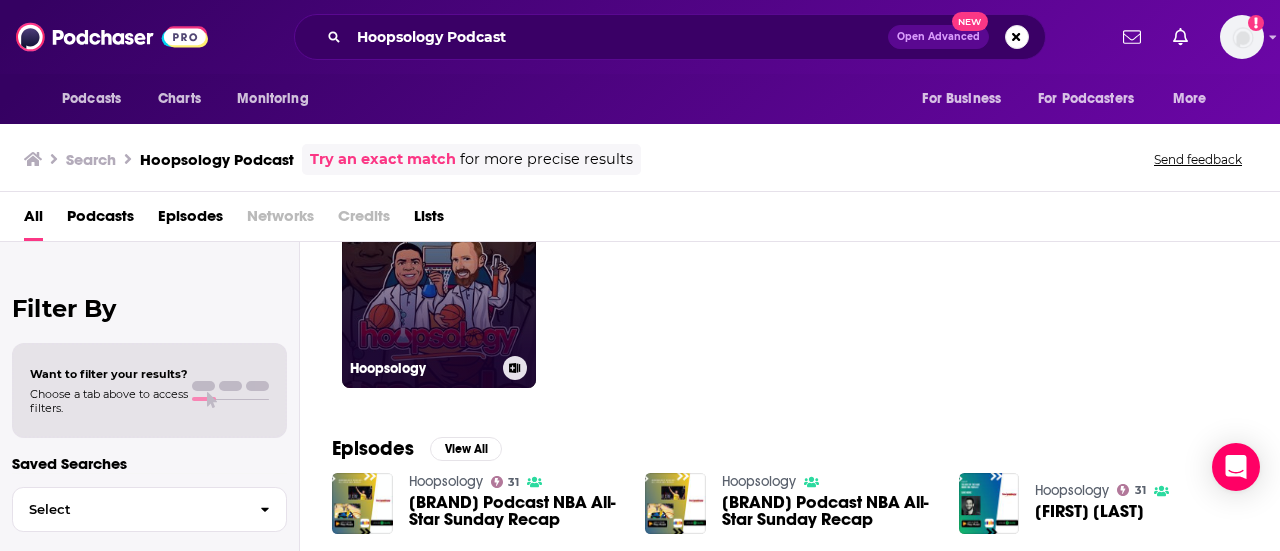 click on "Hoopsology" at bounding box center [439, 291] 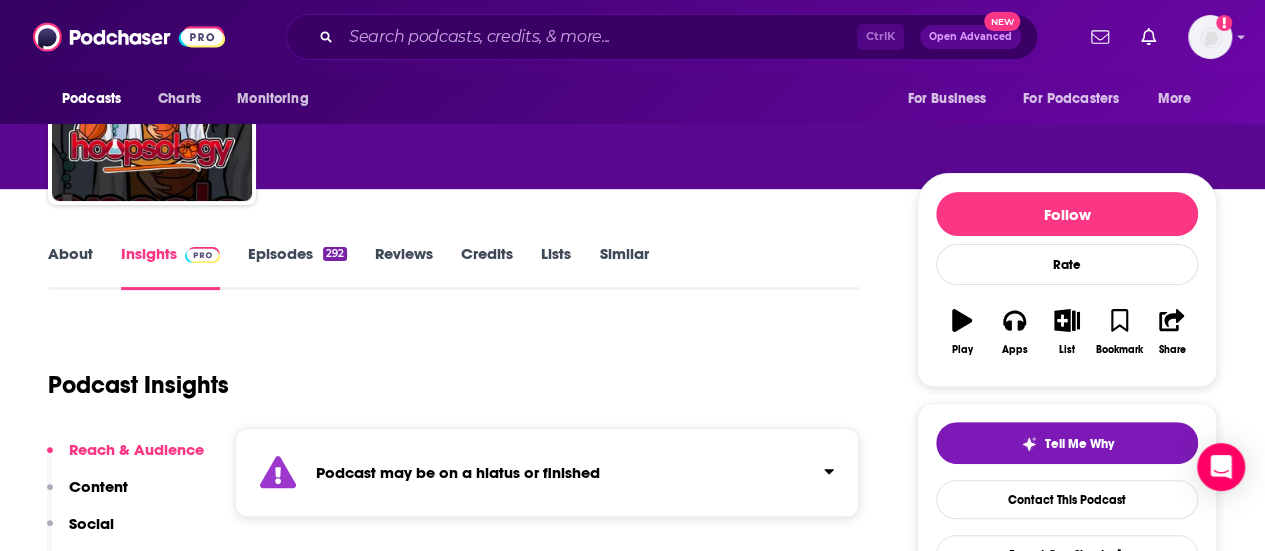 scroll, scrollTop: 0, scrollLeft: 0, axis: both 